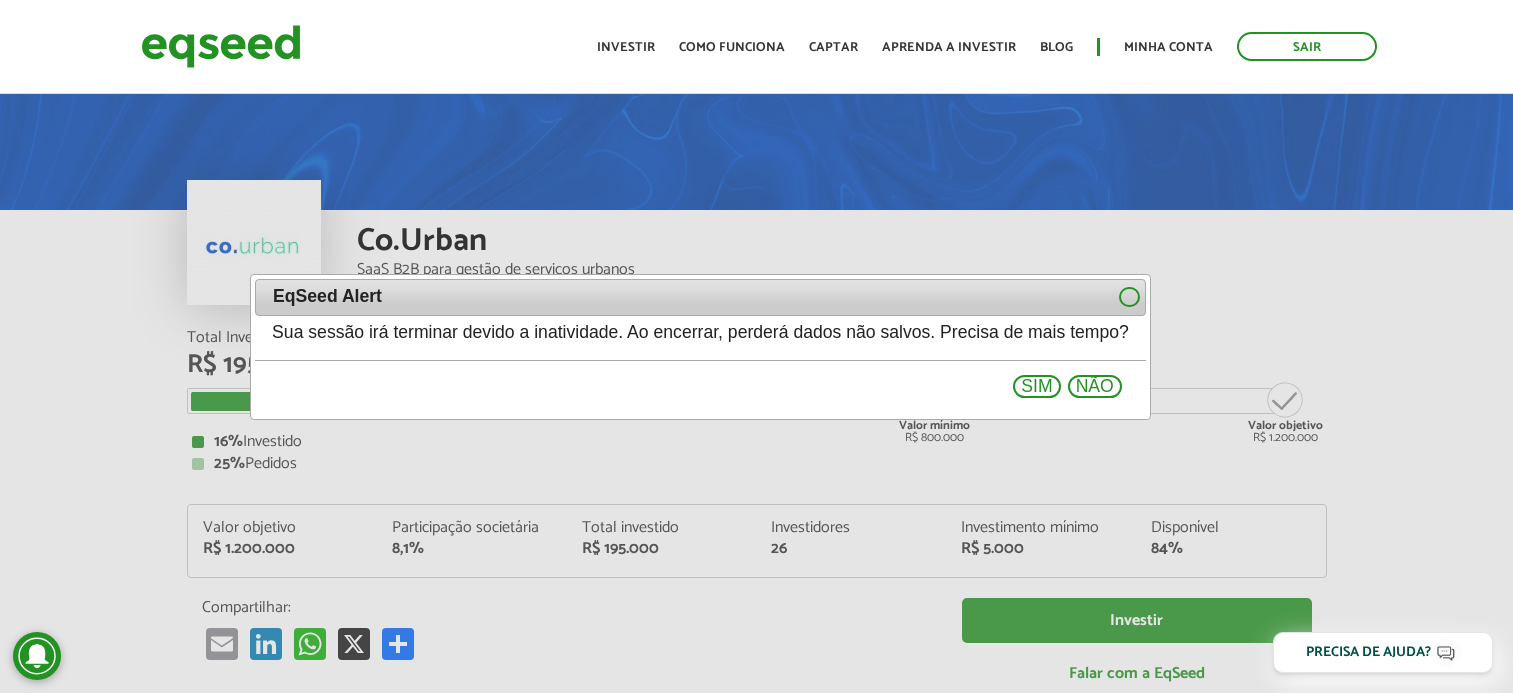 scroll, scrollTop: 0, scrollLeft: 0, axis: both 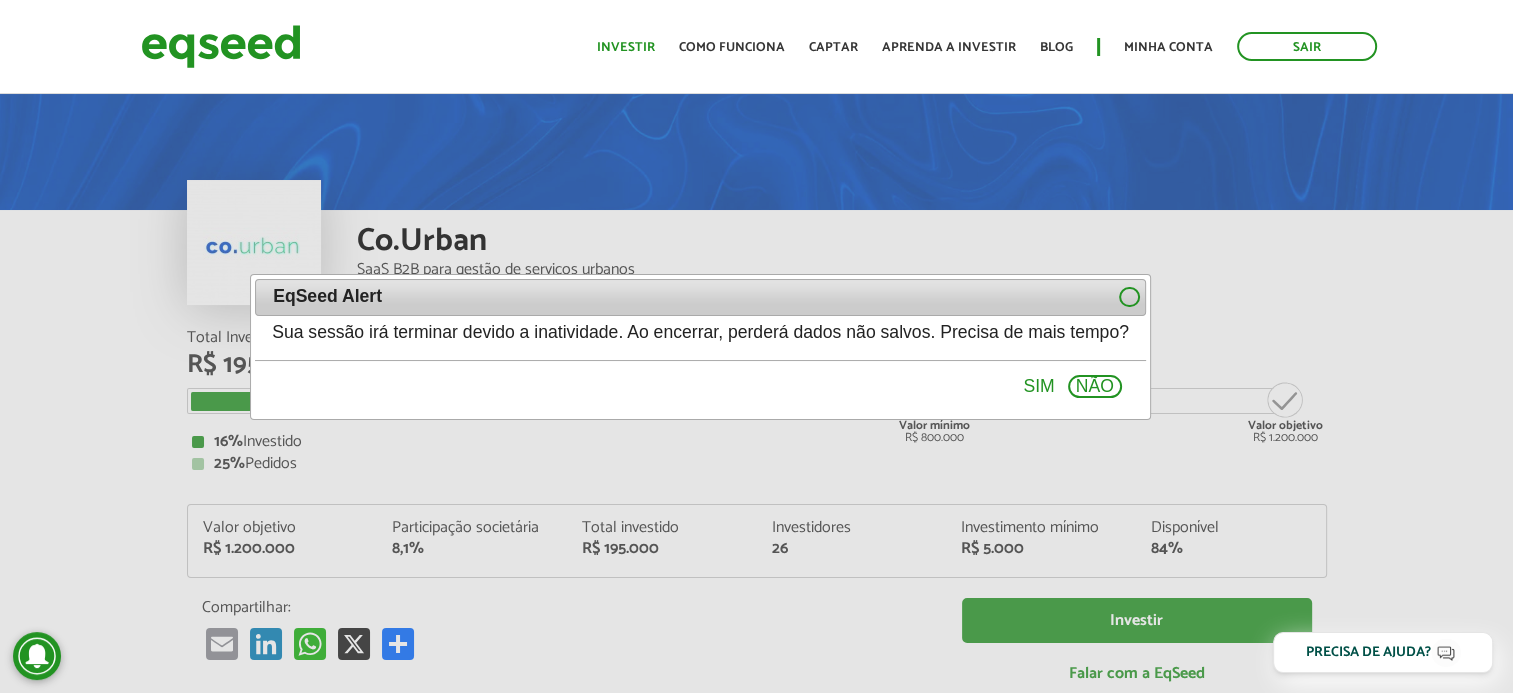 click on "Investir" at bounding box center (626, 47) 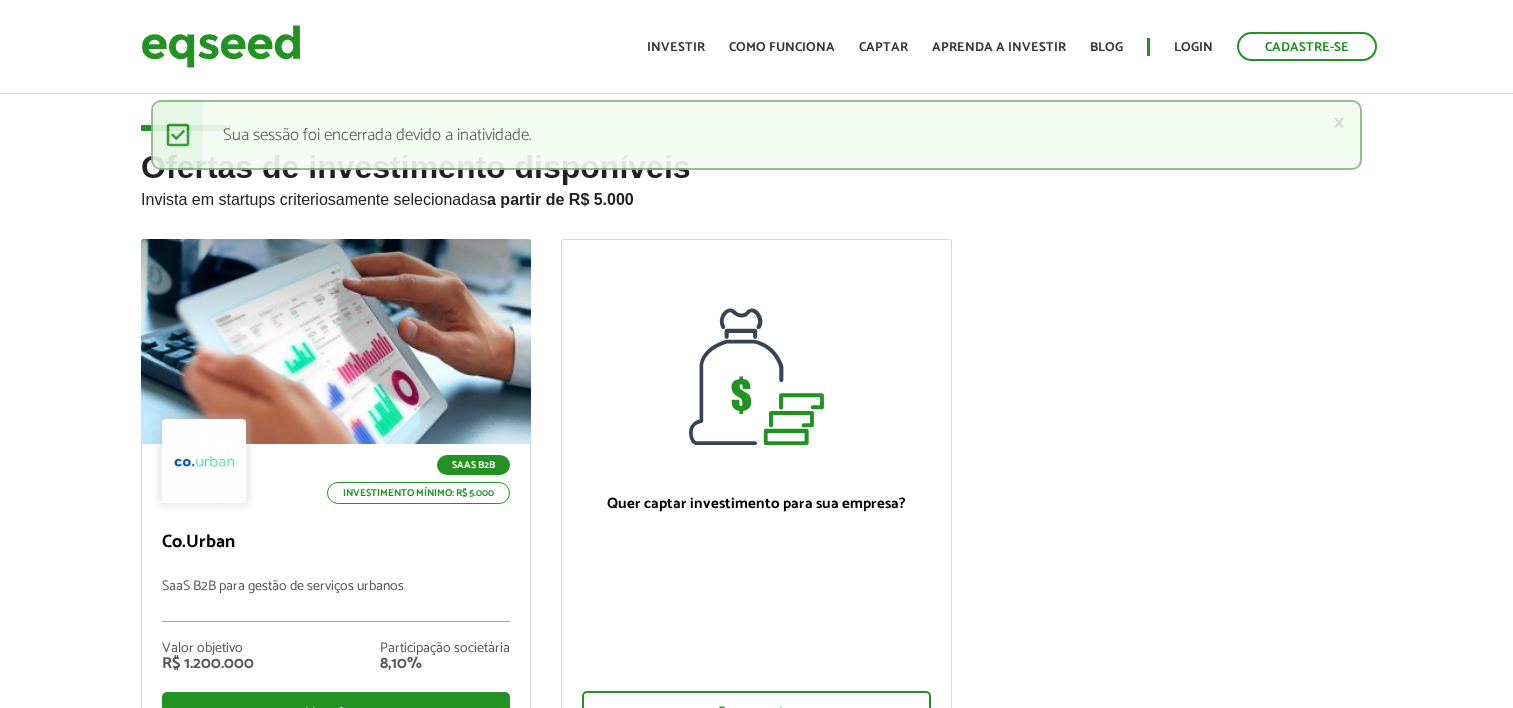 scroll, scrollTop: 0, scrollLeft: 0, axis: both 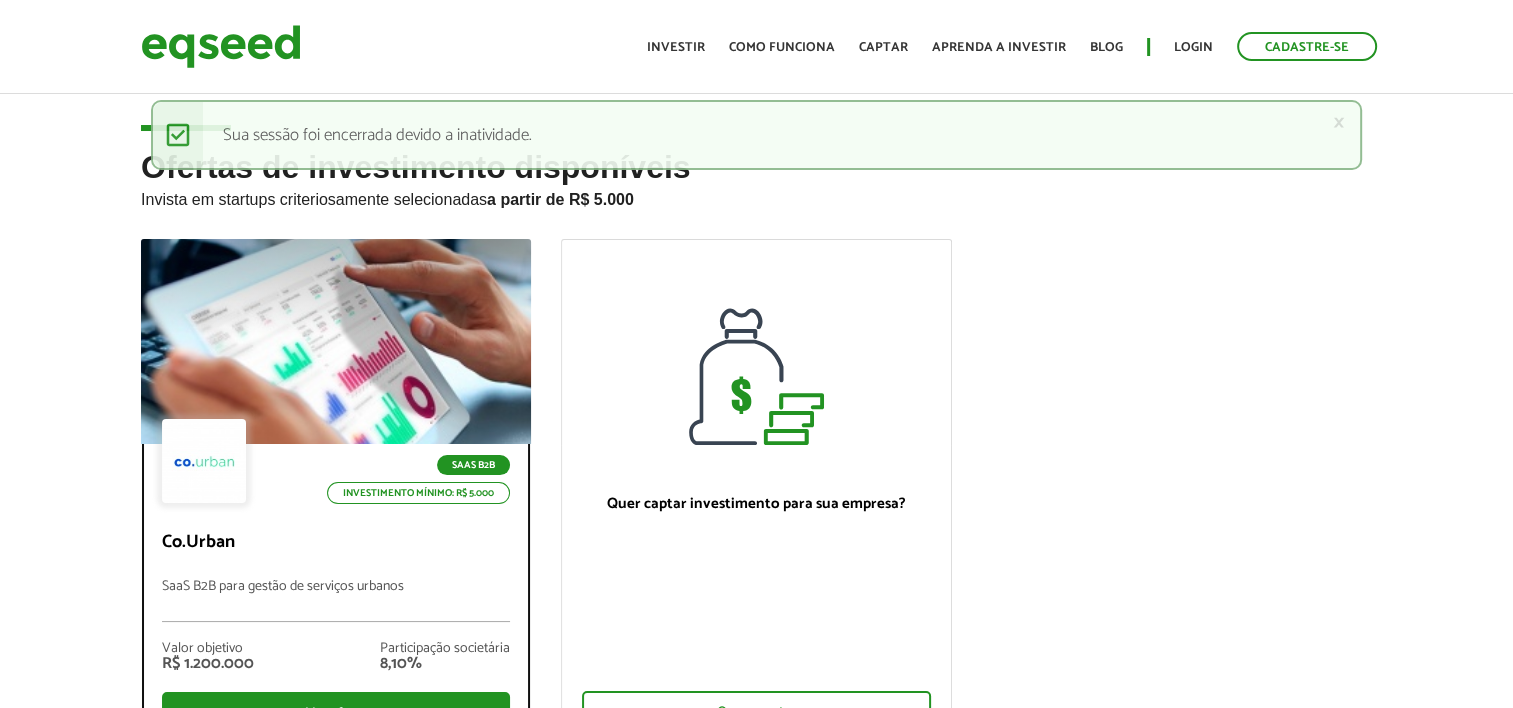 click at bounding box center (336, 342) 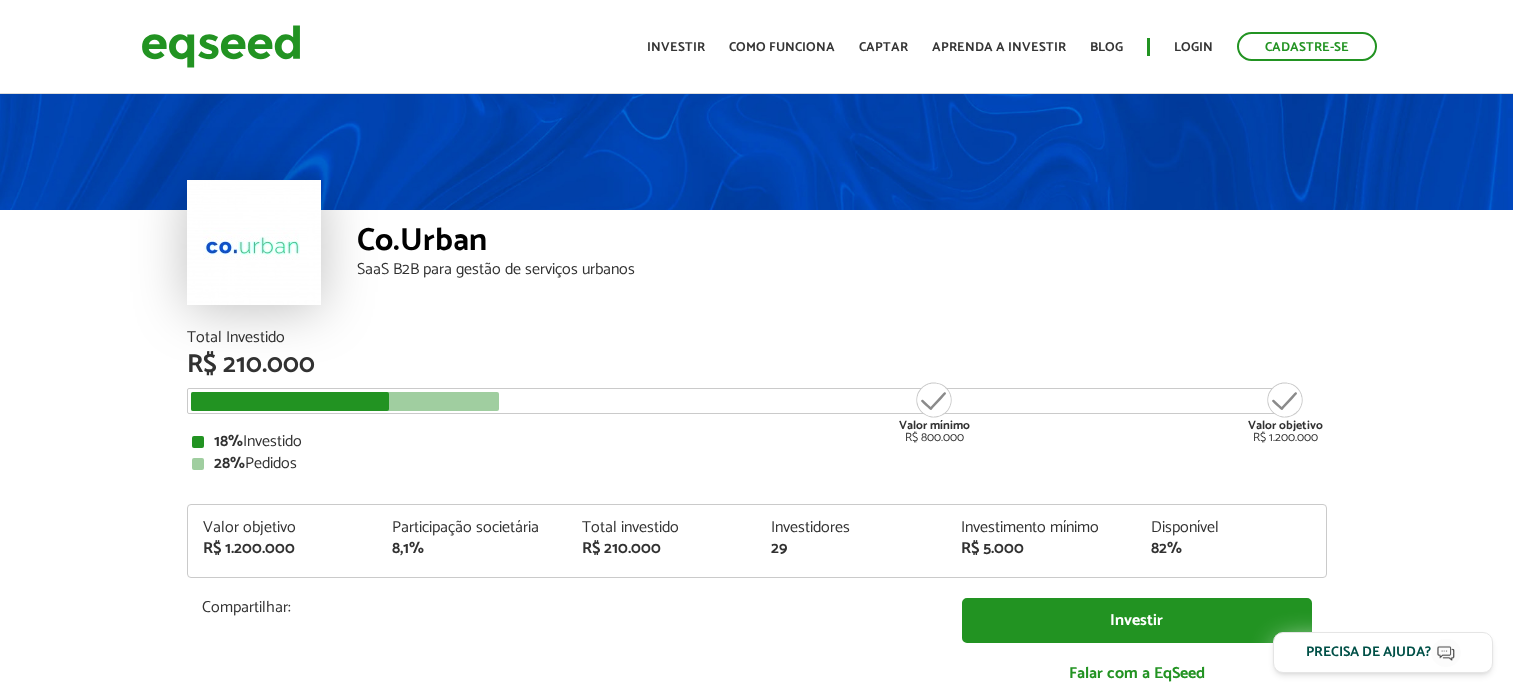scroll, scrollTop: 0, scrollLeft: 0, axis: both 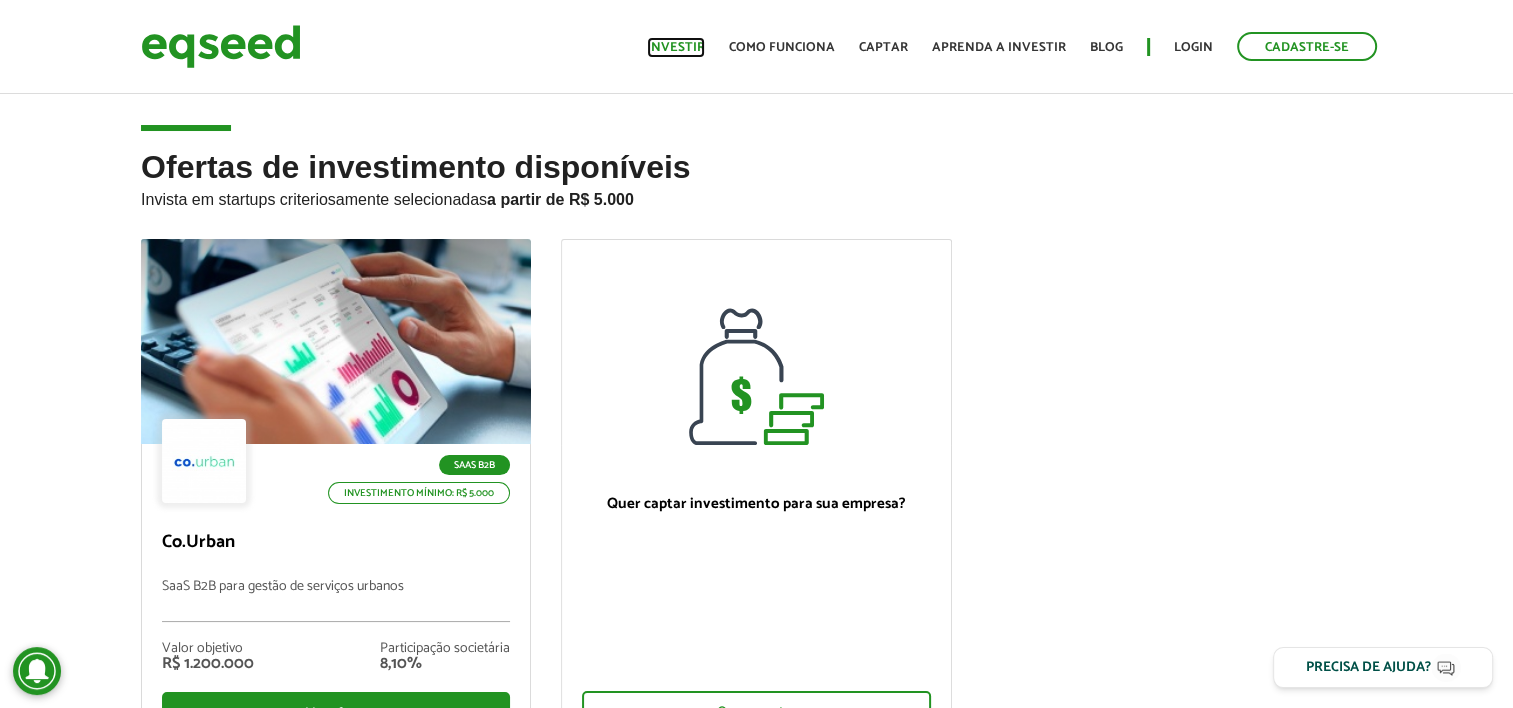 click on "Investir" at bounding box center [676, 47] 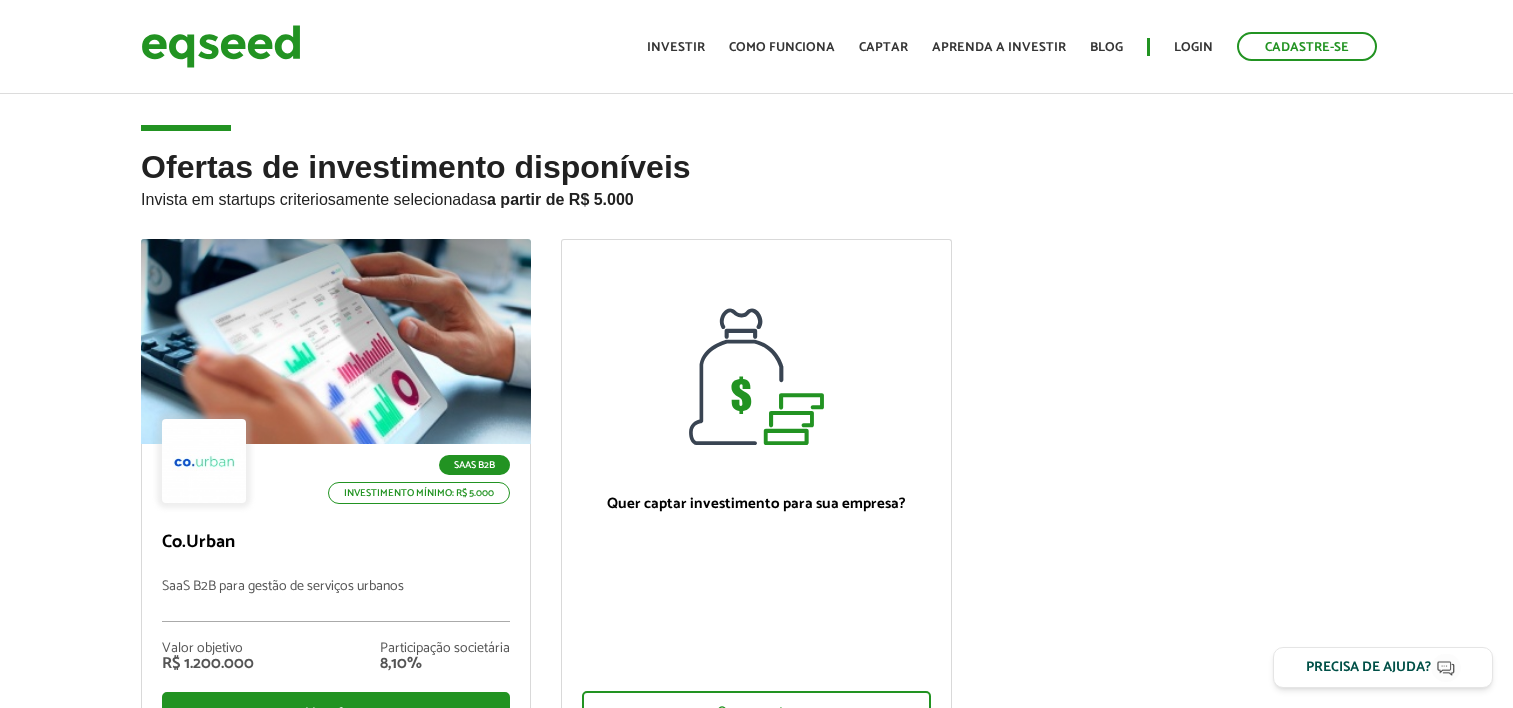 scroll, scrollTop: 0, scrollLeft: 0, axis: both 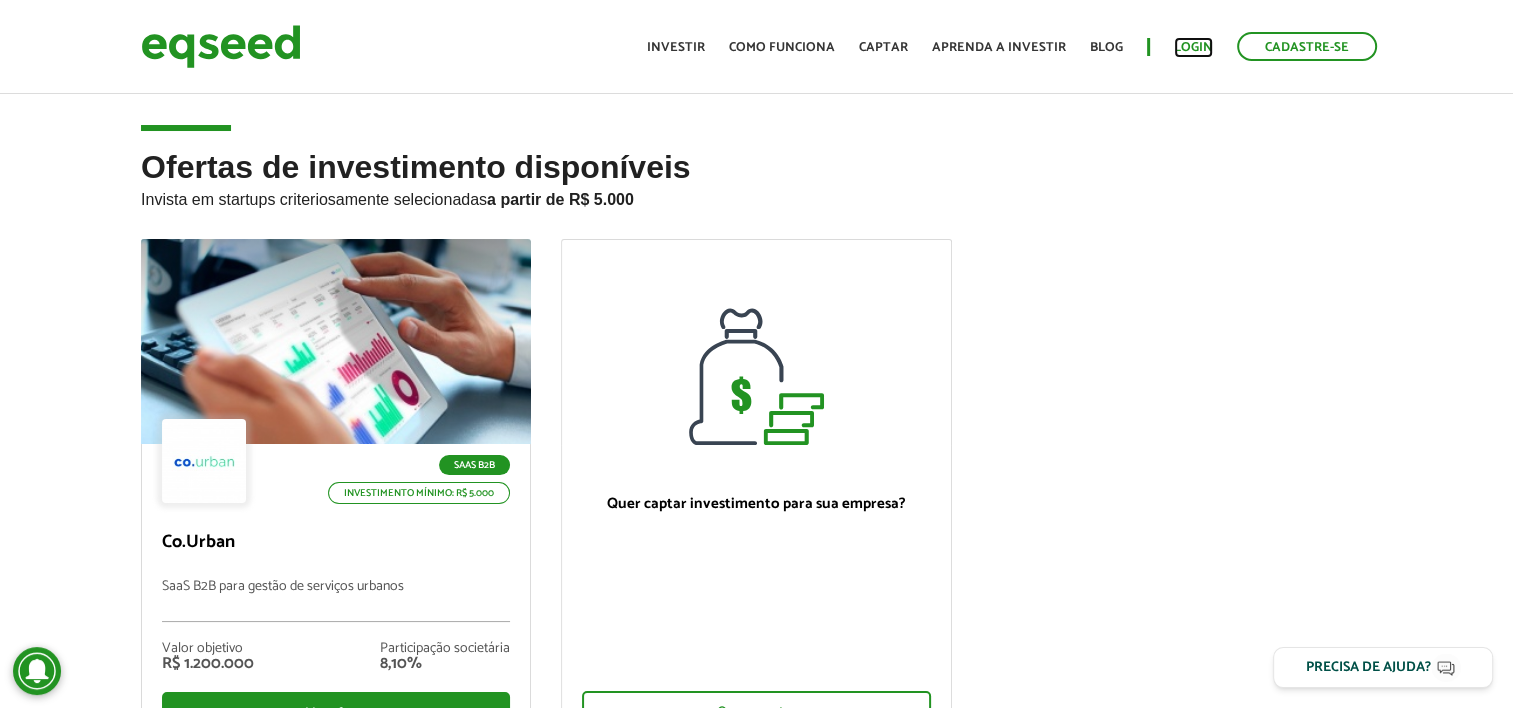 click on "Login" at bounding box center [1193, 47] 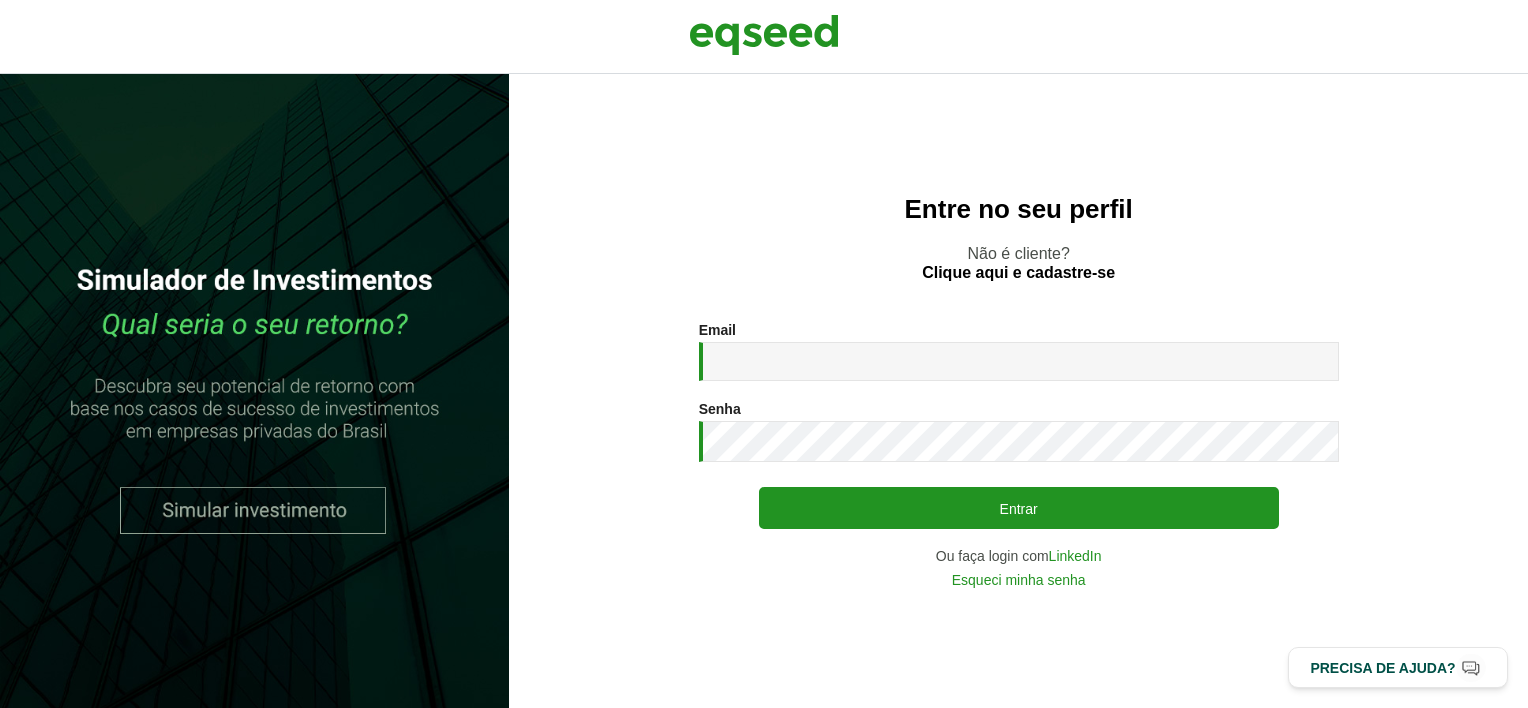 scroll, scrollTop: 0, scrollLeft: 0, axis: both 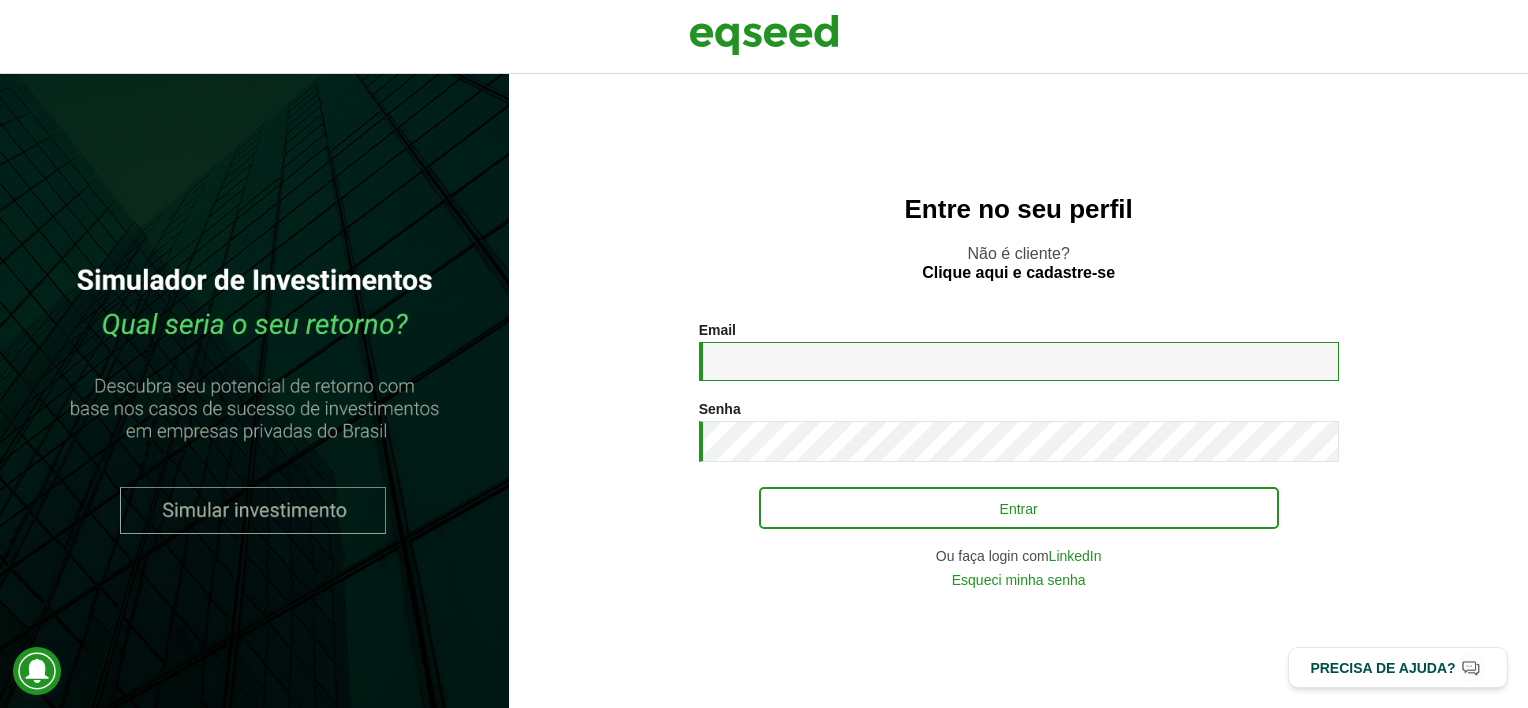 type on "**********" 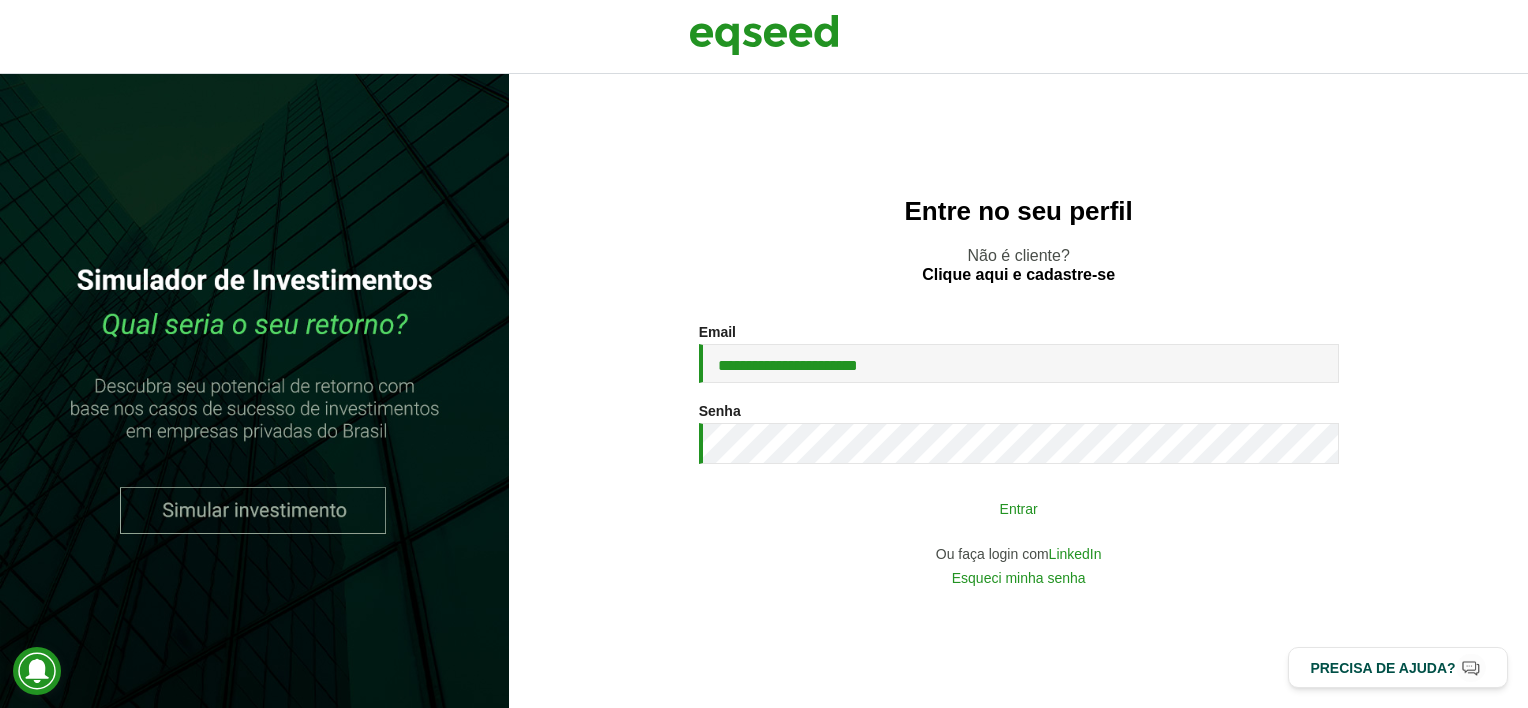 click on "Entrar" at bounding box center [1019, 508] 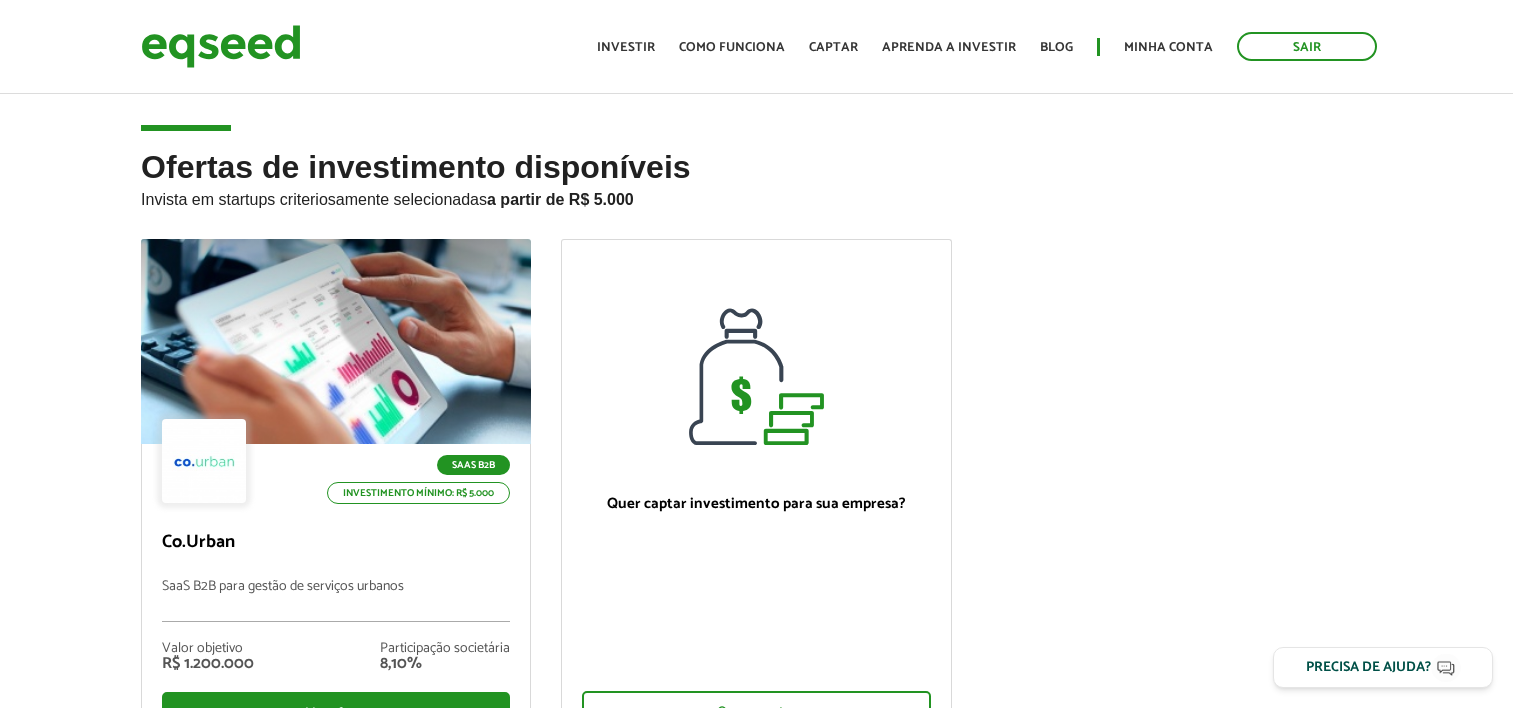 scroll, scrollTop: 0, scrollLeft: 0, axis: both 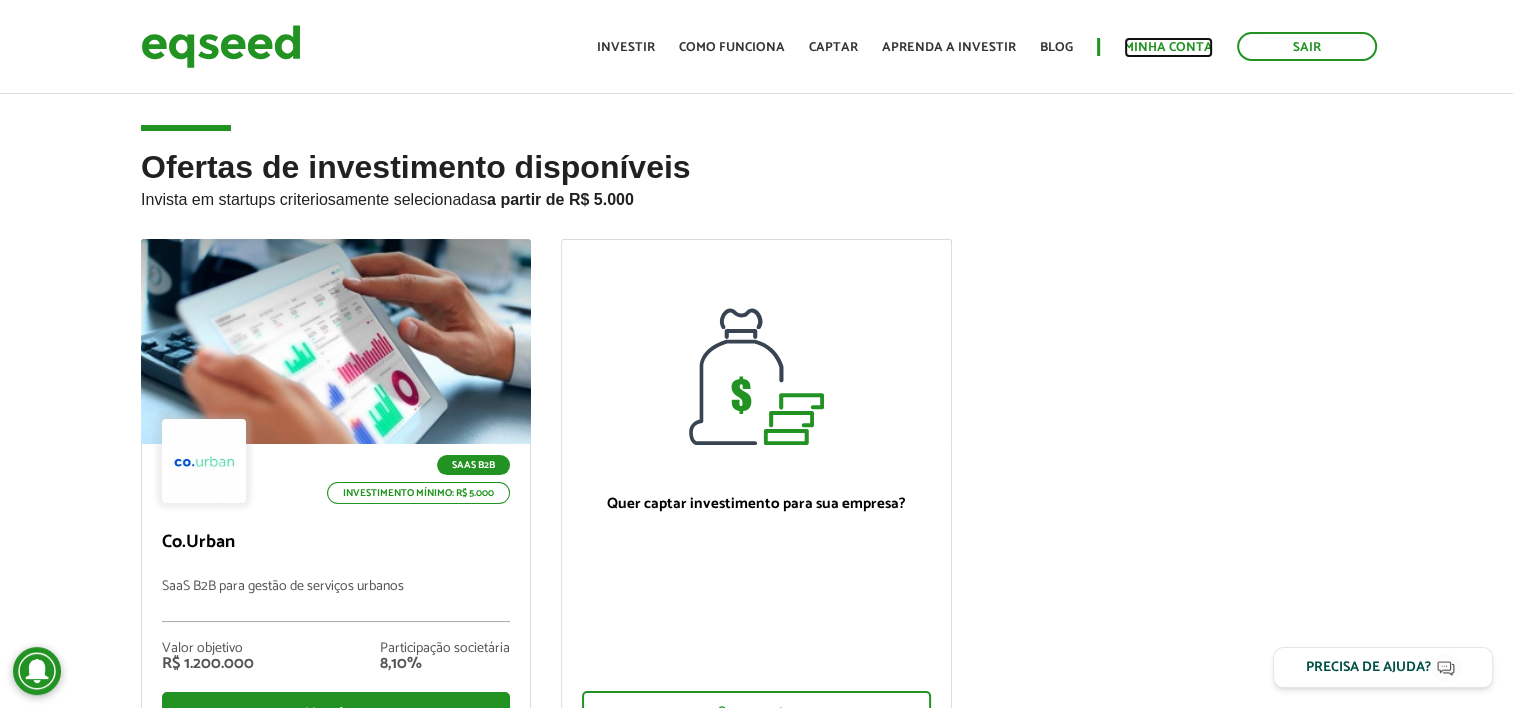 click on "Minha conta" at bounding box center [1168, 47] 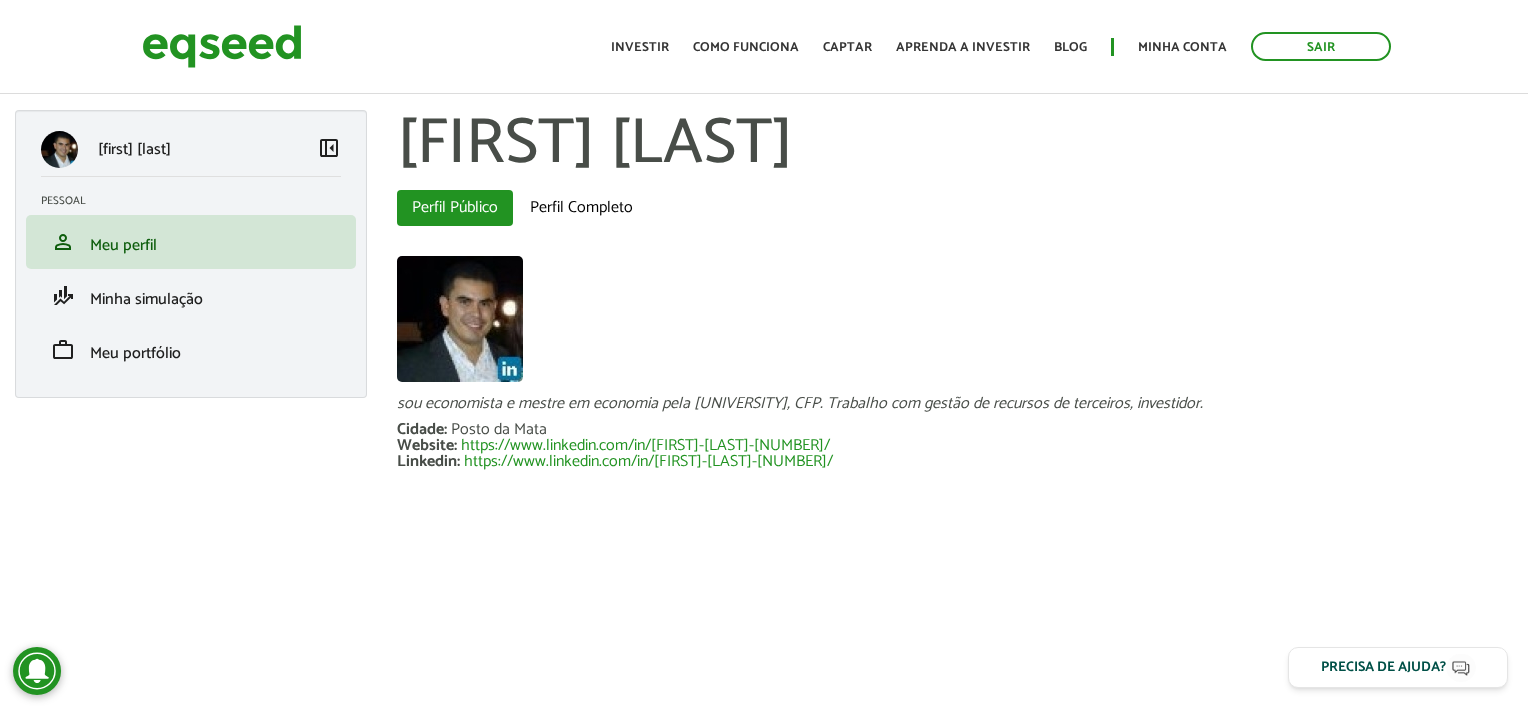 scroll, scrollTop: 0, scrollLeft: 0, axis: both 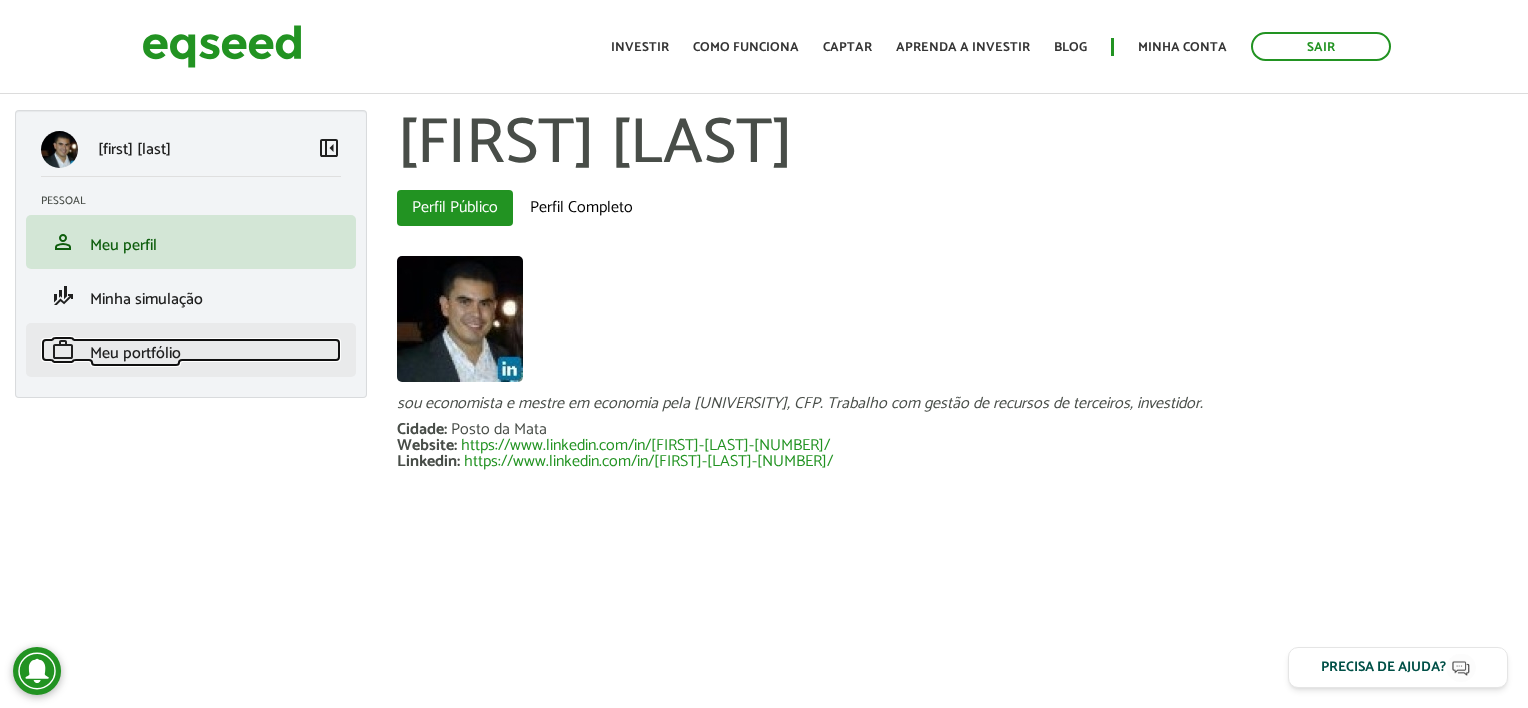 click on "Meu portfólio" at bounding box center (135, 353) 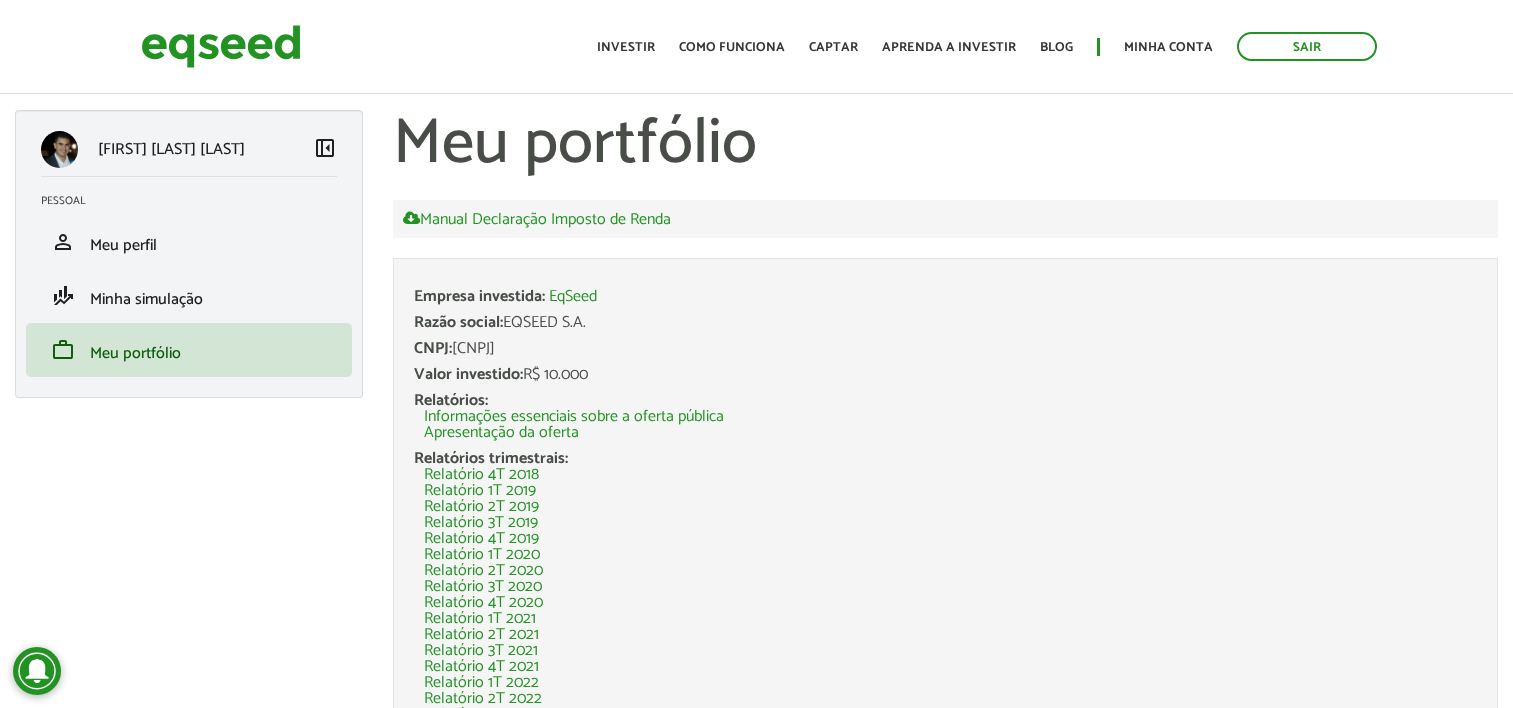 scroll, scrollTop: 0, scrollLeft: 0, axis: both 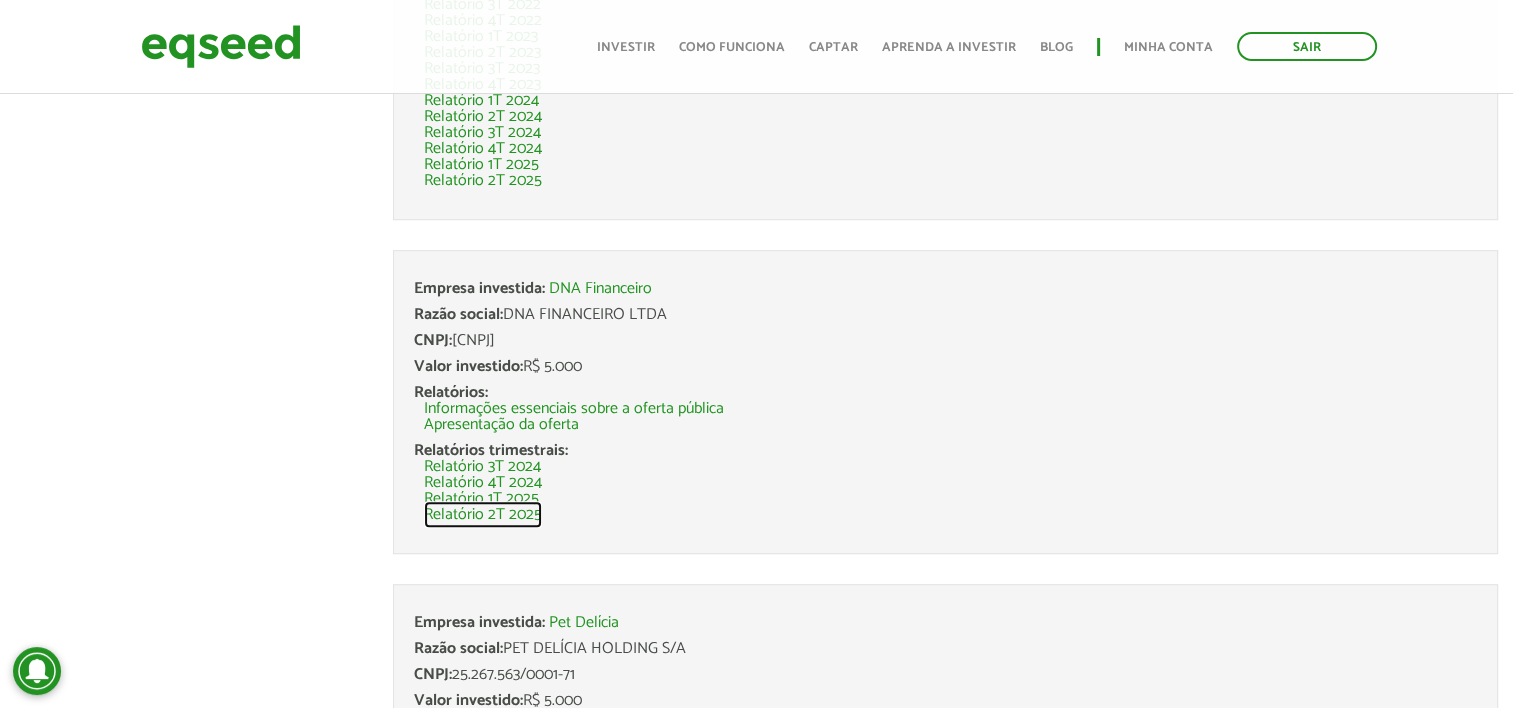 click on "Relatório 2T 2025" at bounding box center (483, 515) 